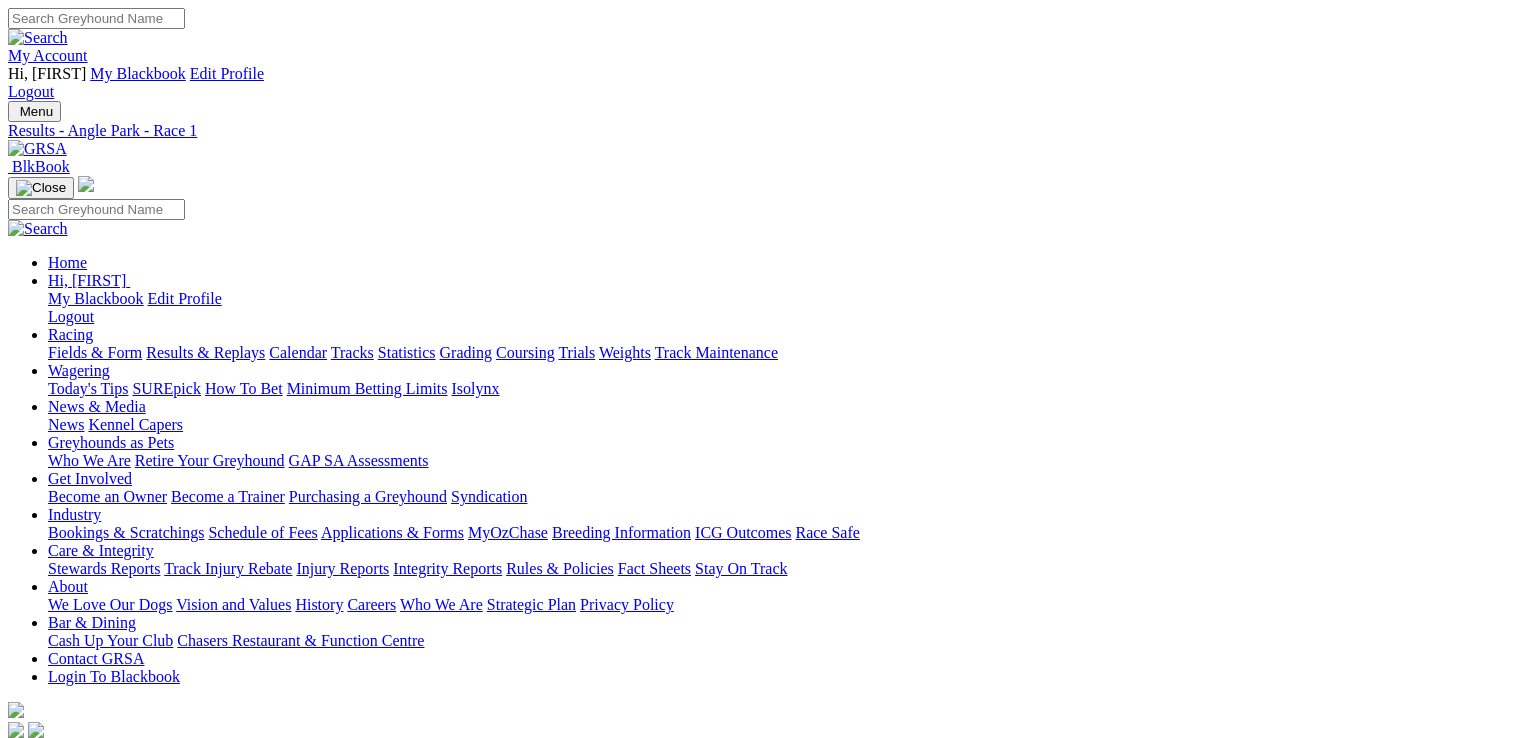 scroll, scrollTop: 48, scrollLeft: 0, axis: vertical 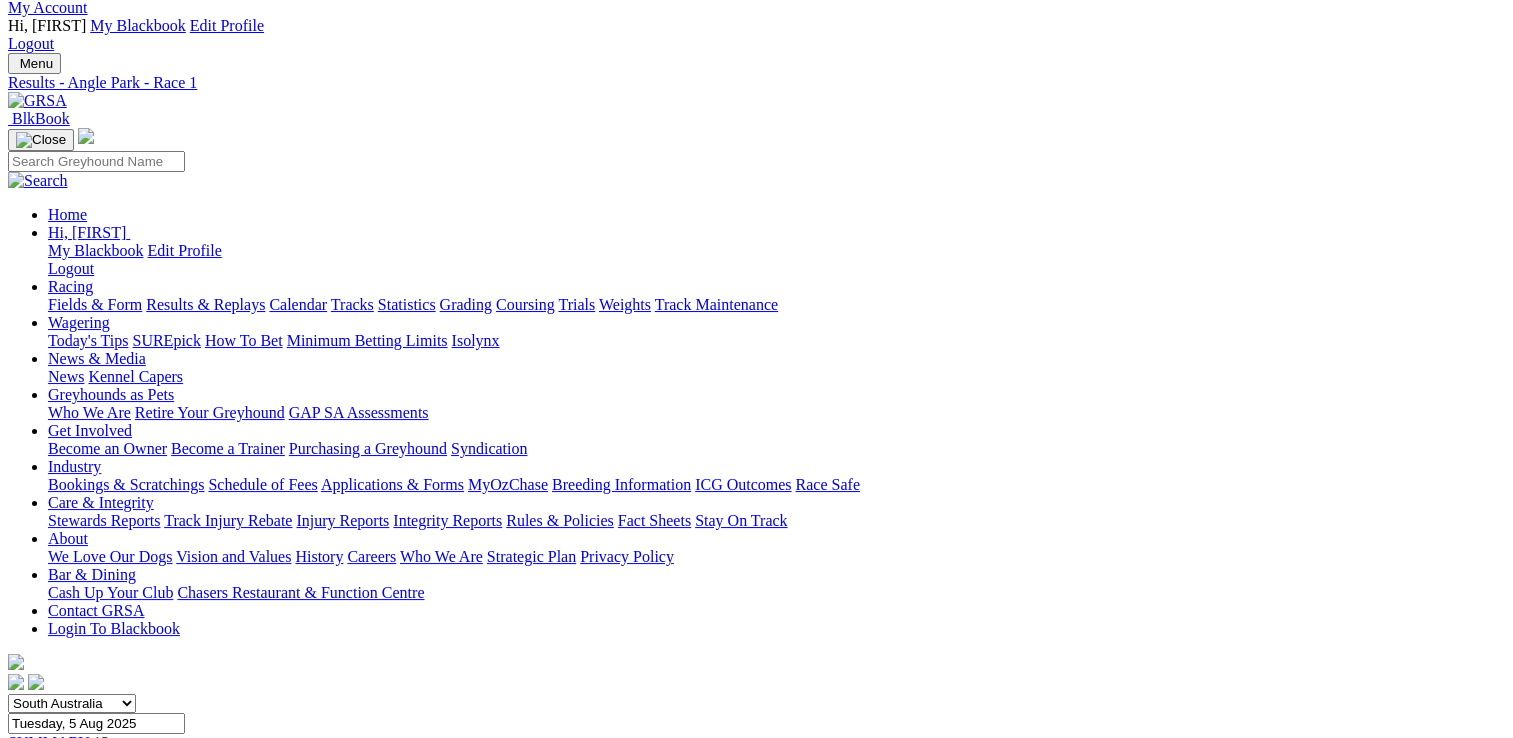 click on "Fields & Form" at bounding box center [95, 304] 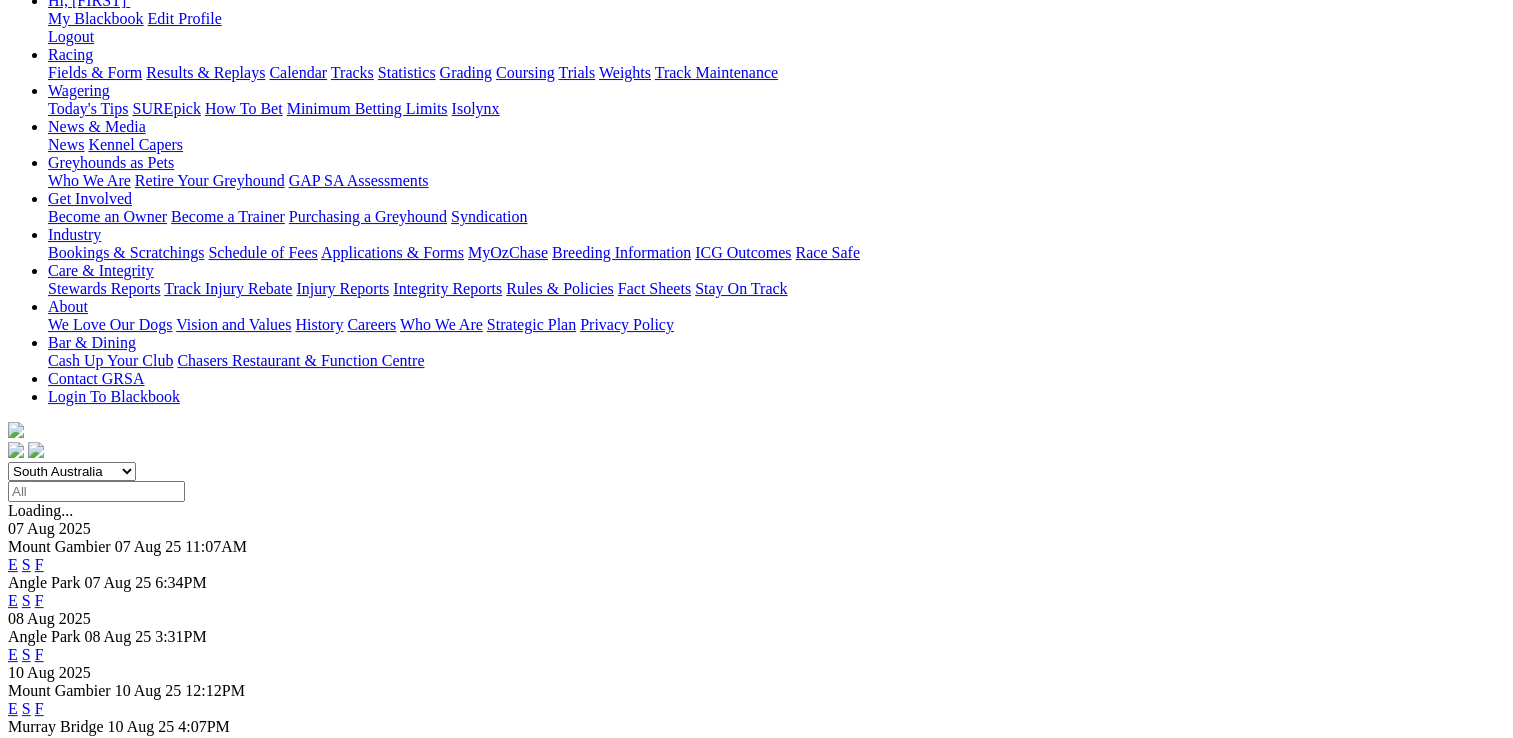 scroll, scrollTop: 300, scrollLeft: 0, axis: vertical 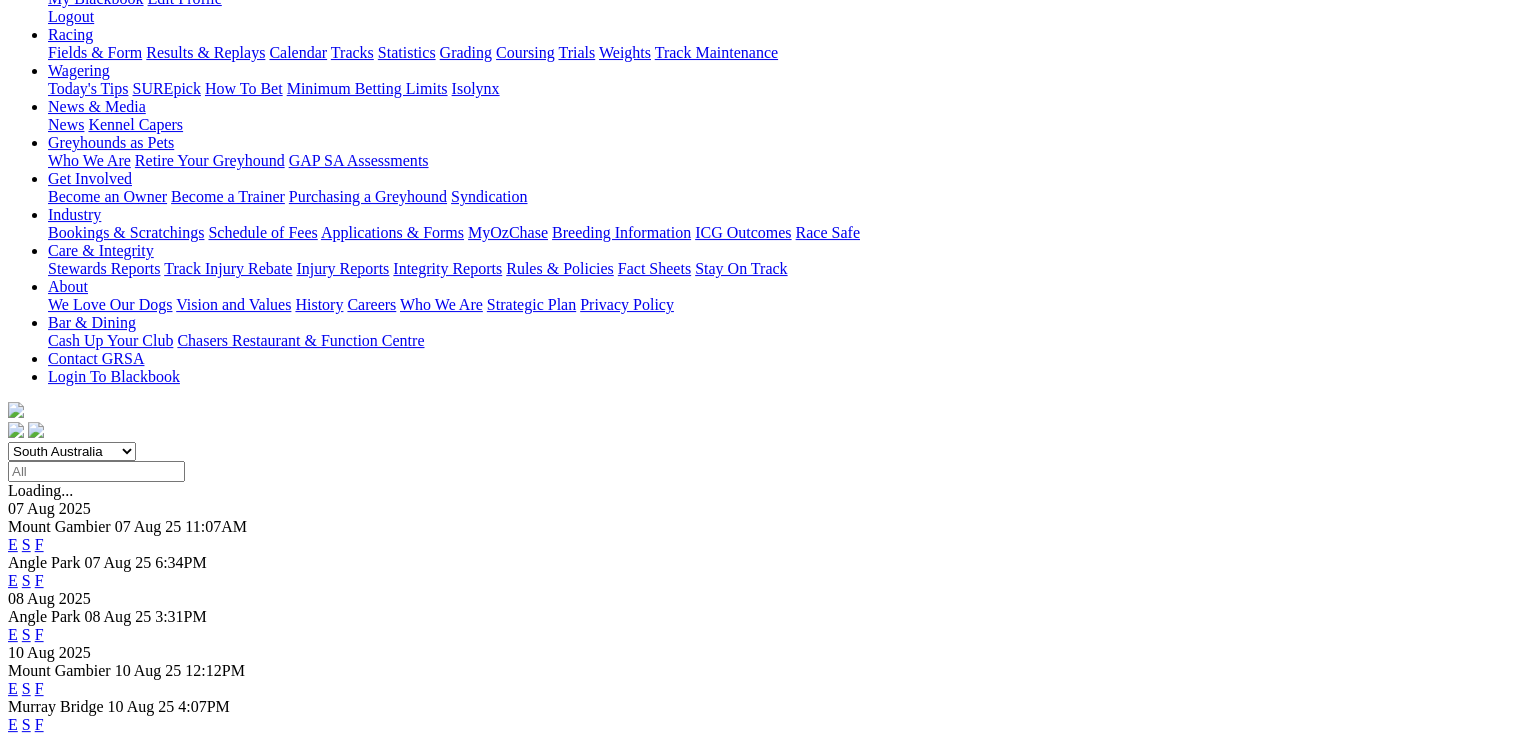 click on "F" at bounding box center [39, 688] 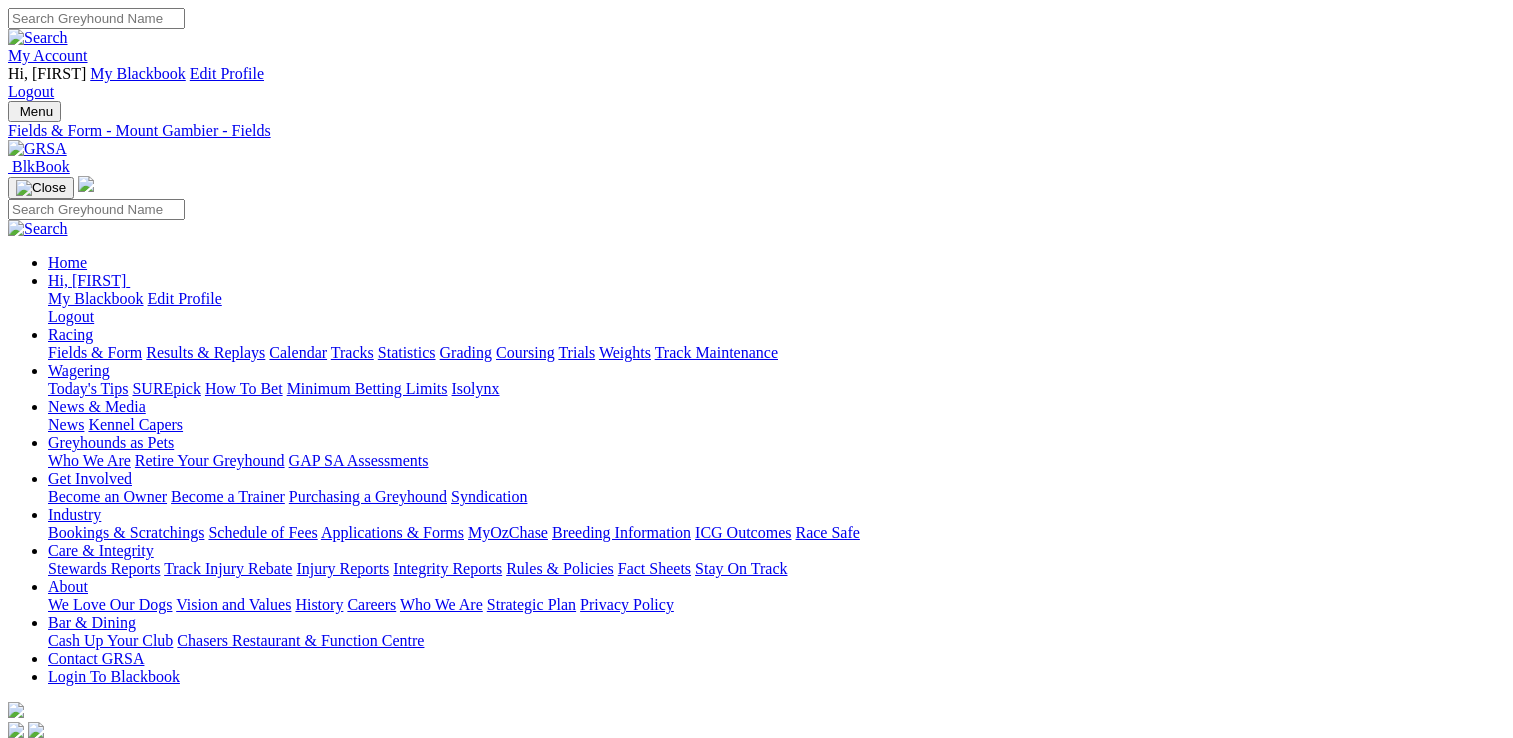 scroll, scrollTop: 0, scrollLeft: 0, axis: both 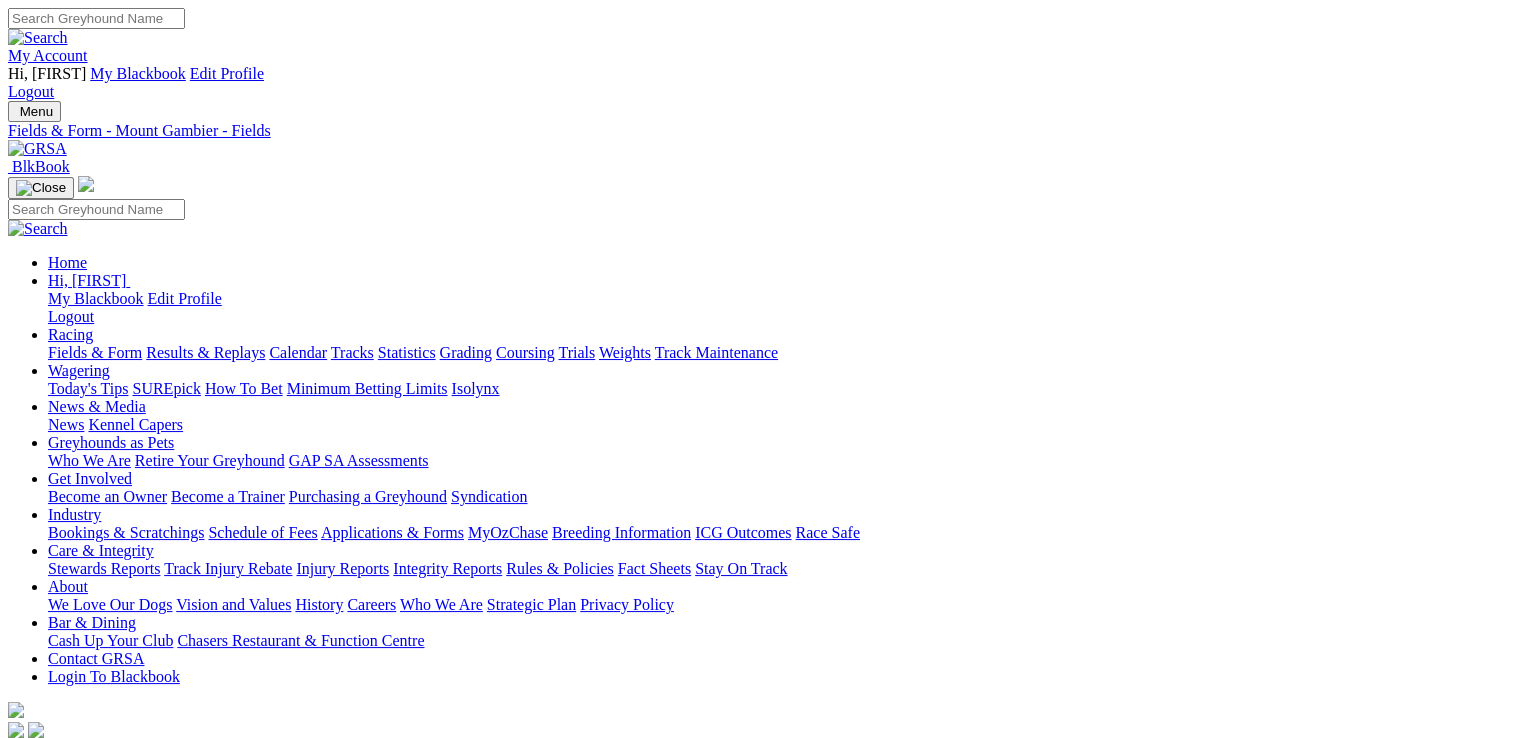 click on "Download" at bounding box center [53, 1100] 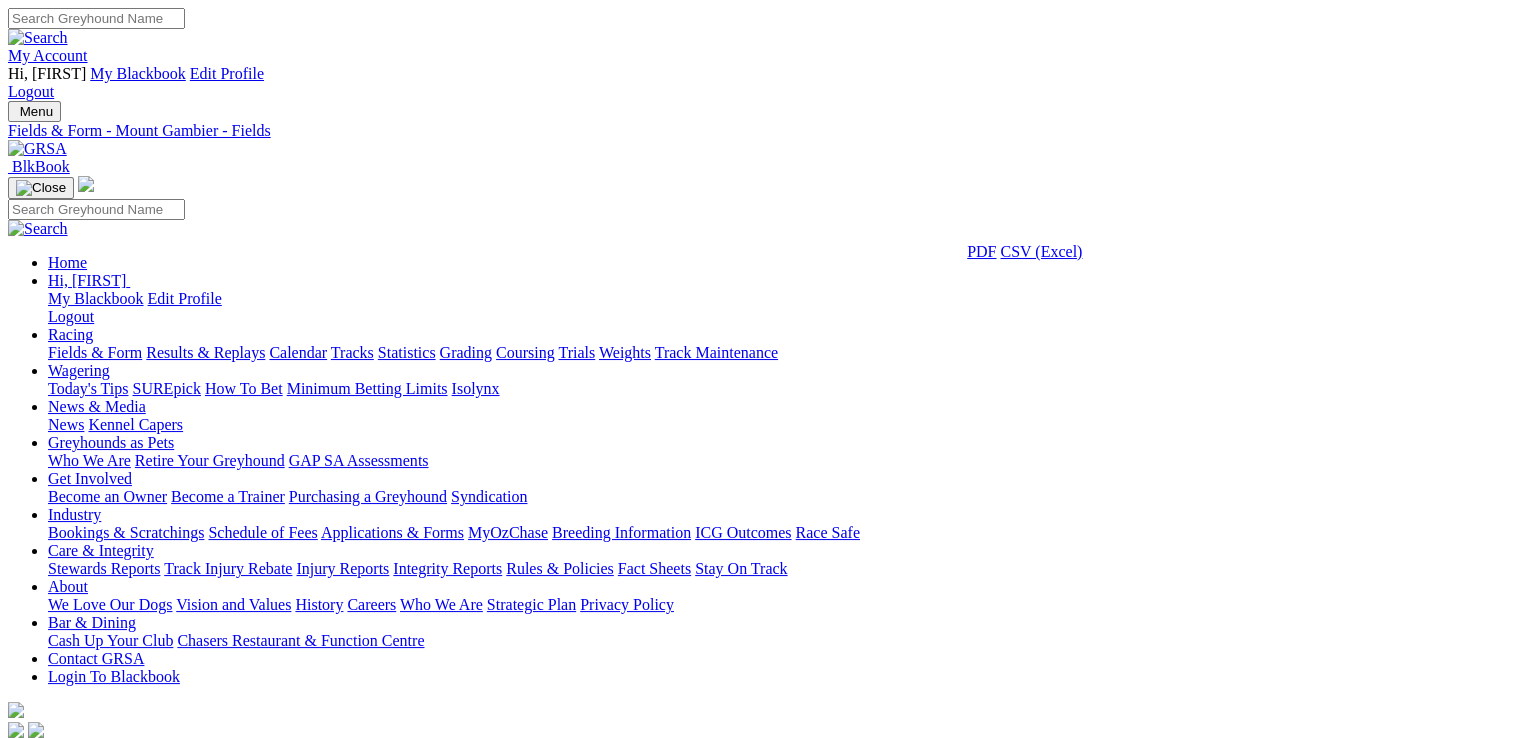 click on "CSV (Excel)" at bounding box center [1041, 251] 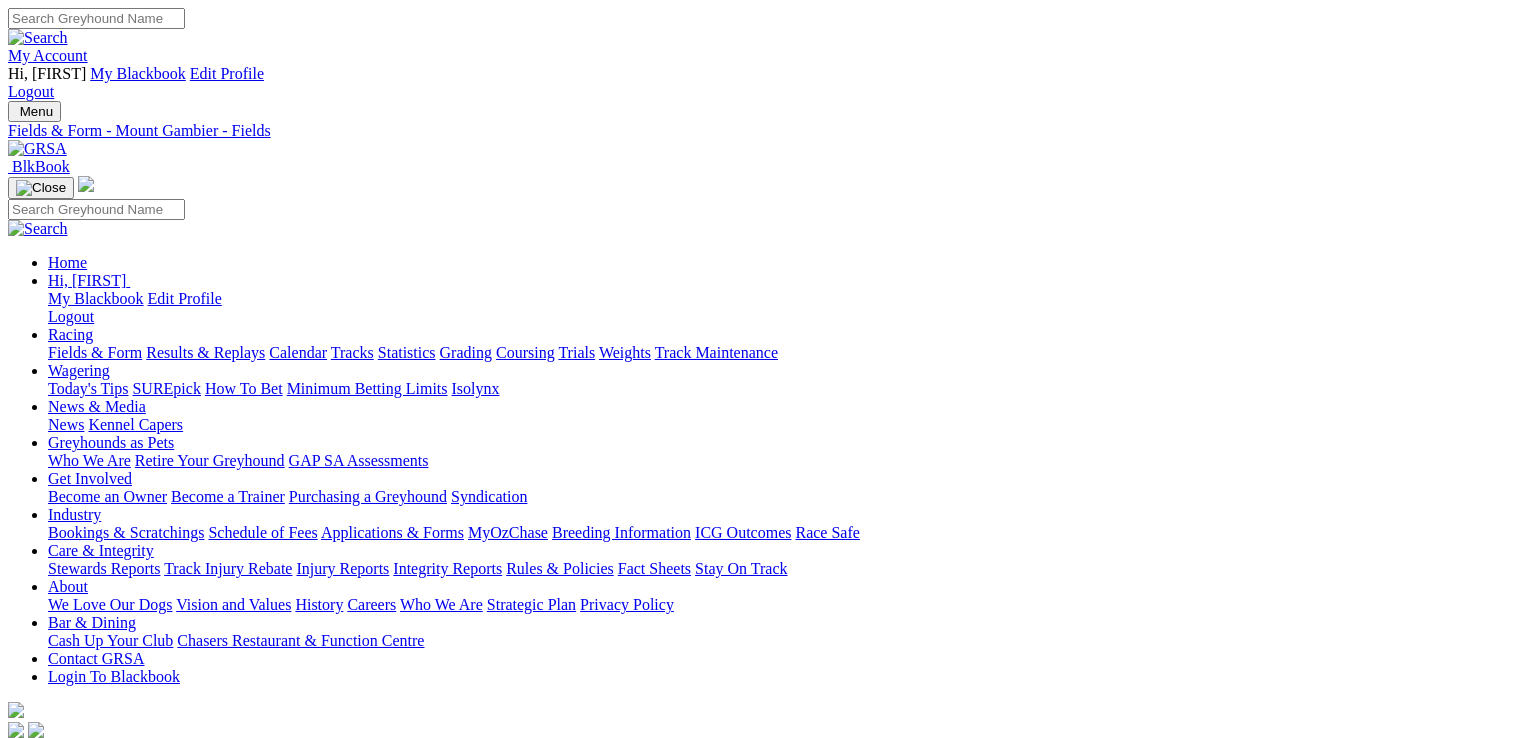 scroll, scrollTop: 0, scrollLeft: 0, axis: both 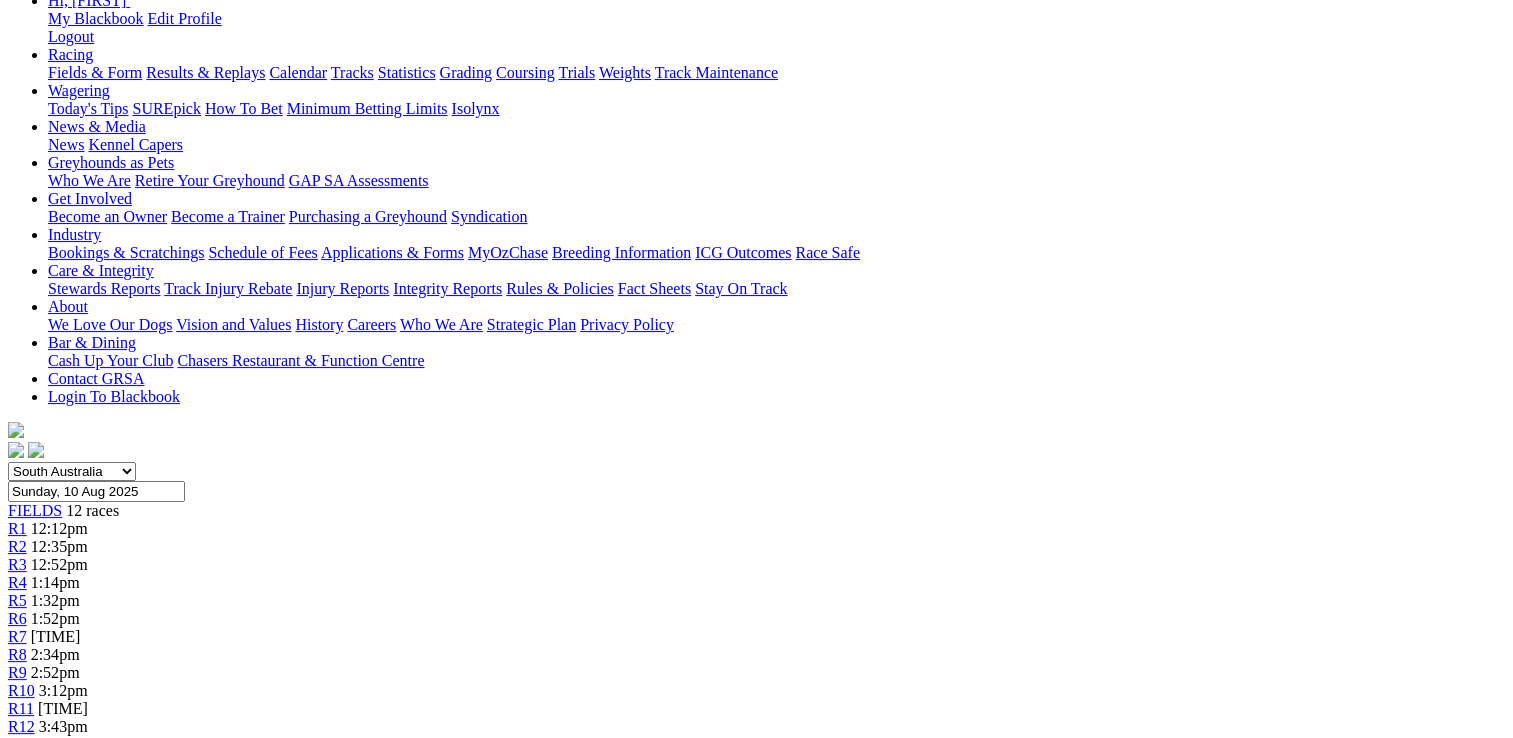 click at bounding box center (83, 819) 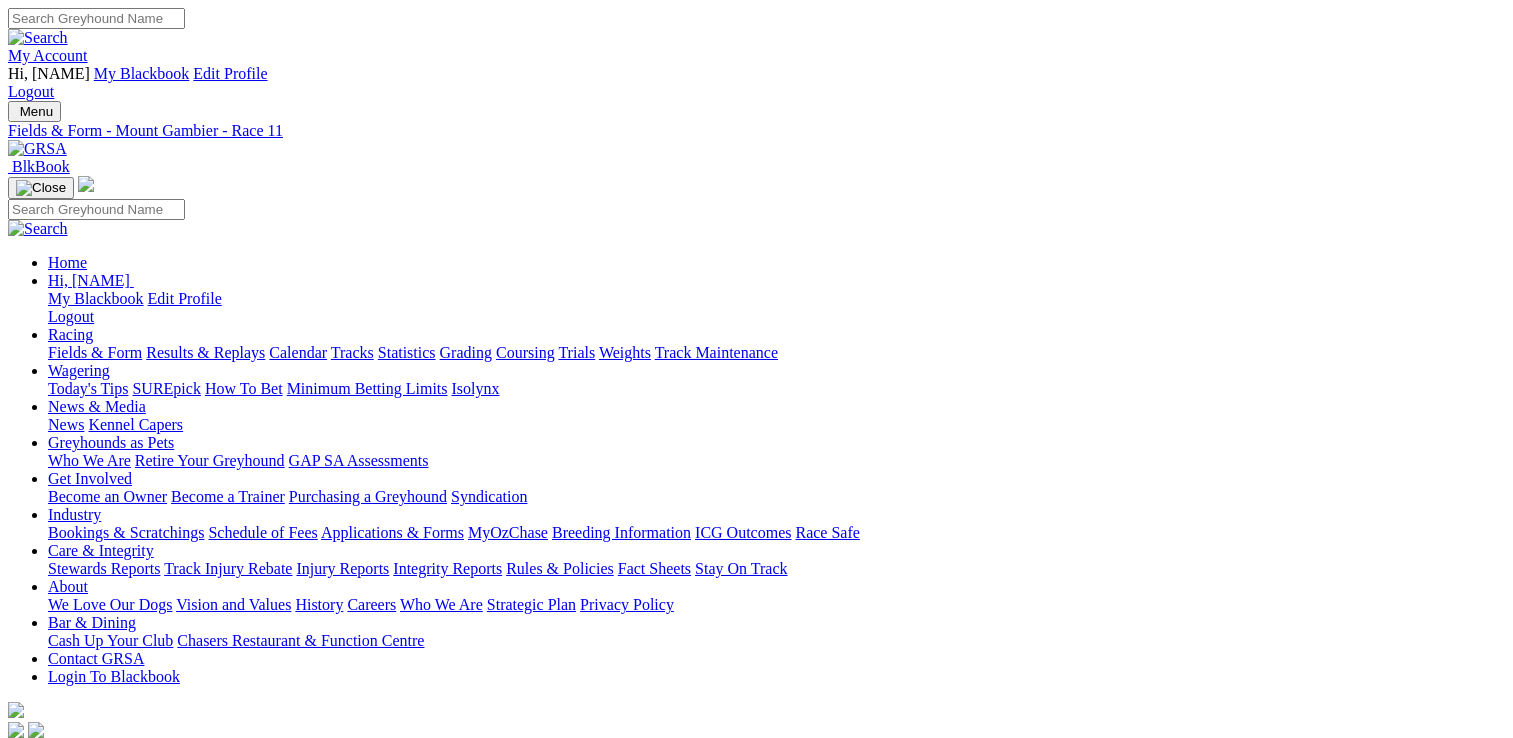 scroll, scrollTop: 0, scrollLeft: 0, axis: both 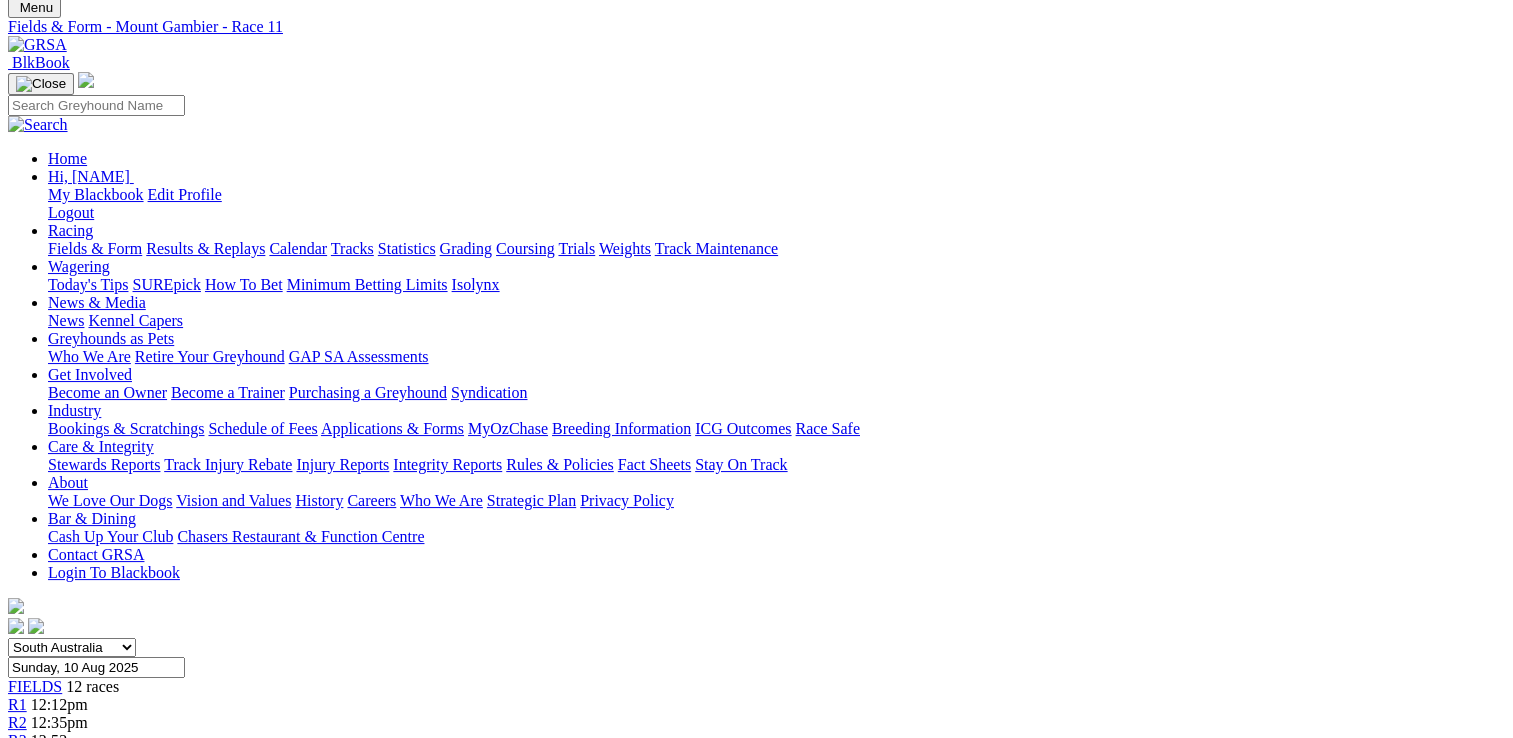 drag, startPoint x: 568, startPoint y: 31, endPoint x: 831, endPoint y: -74, distance: 283.18546 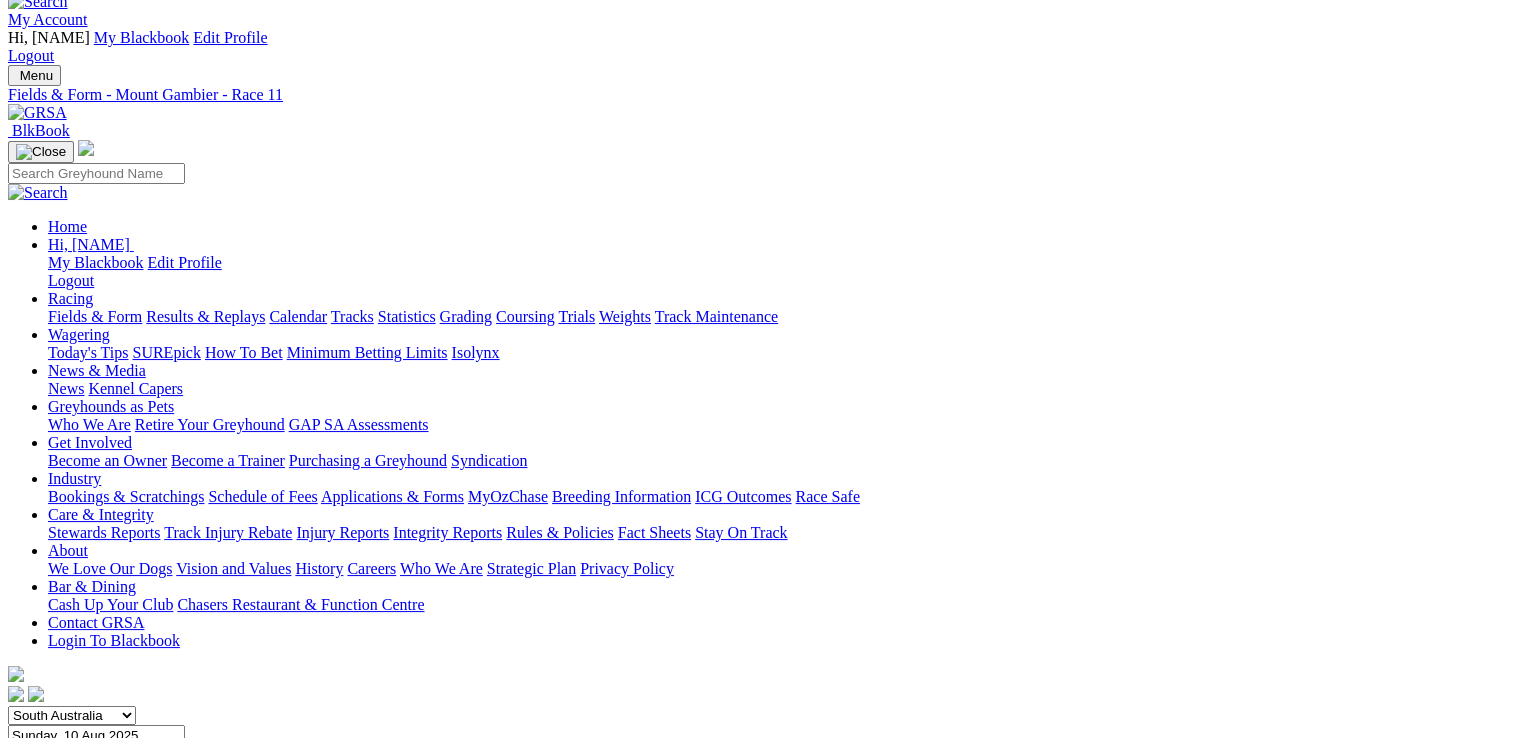 click on "FIELDS" at bounding box center (35, 754) 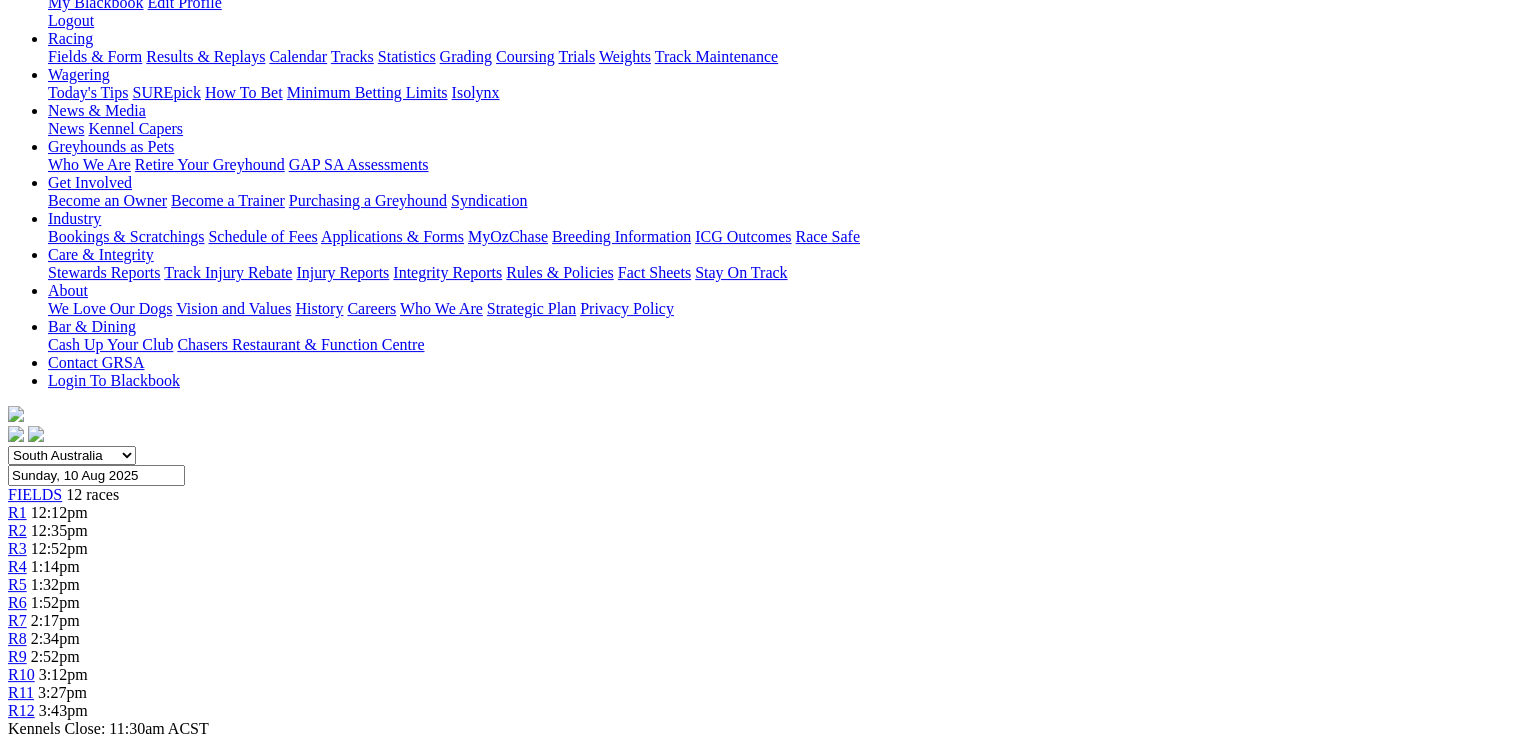 scroll, scrollTop: 0, scrollLeft: 0, axis: both 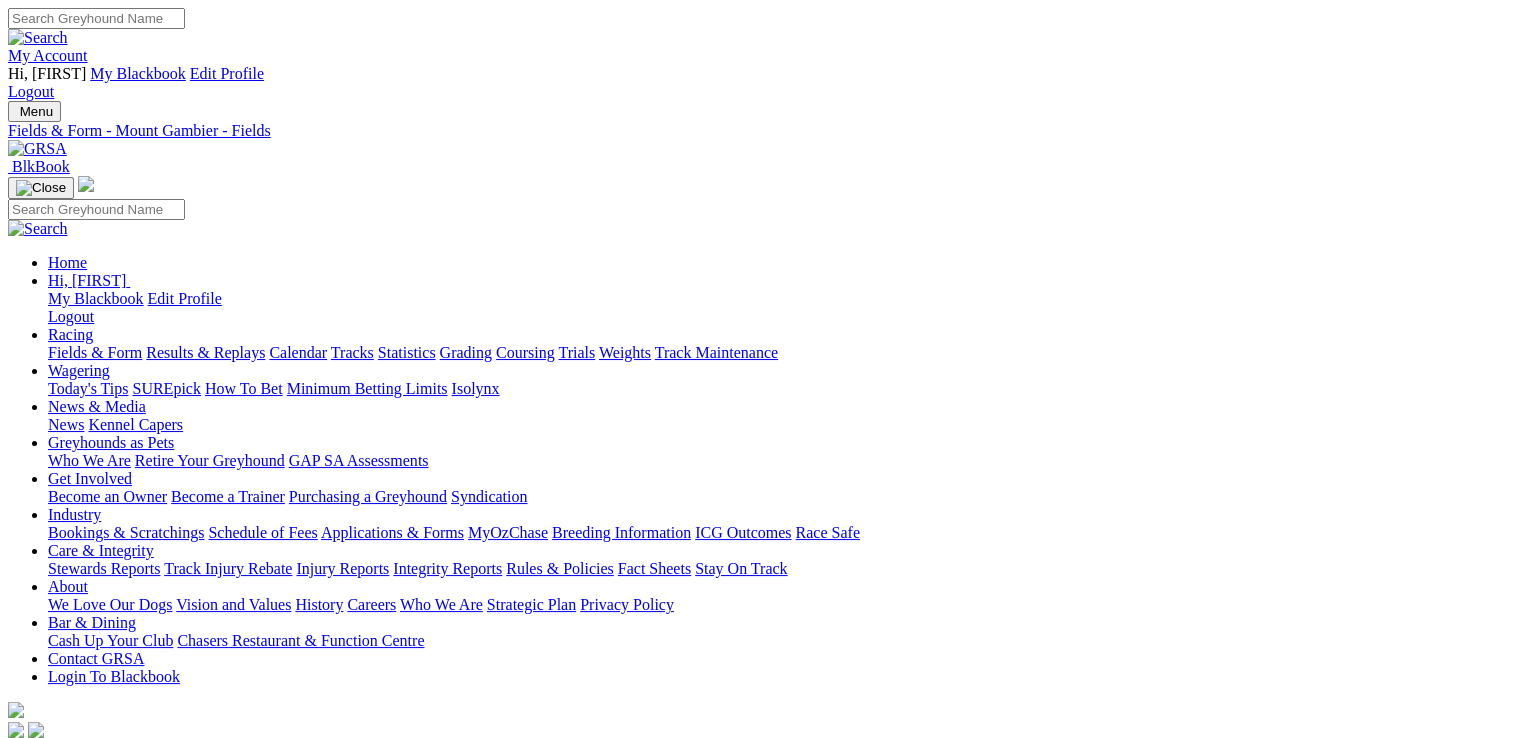 click on "Download" at bounding box center (53, 1100) 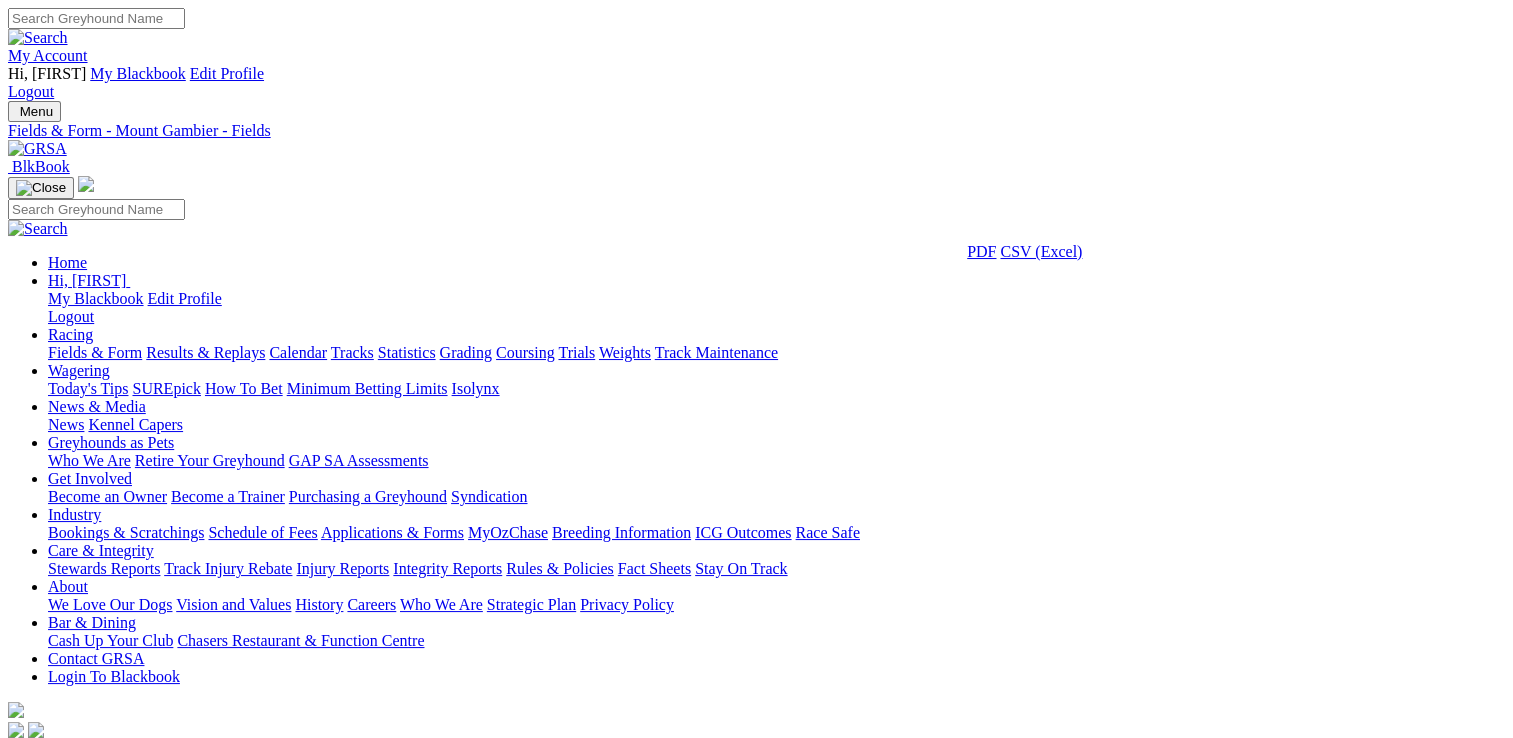 click on "CSV (Excel)" at bounding box center (1041, 251) 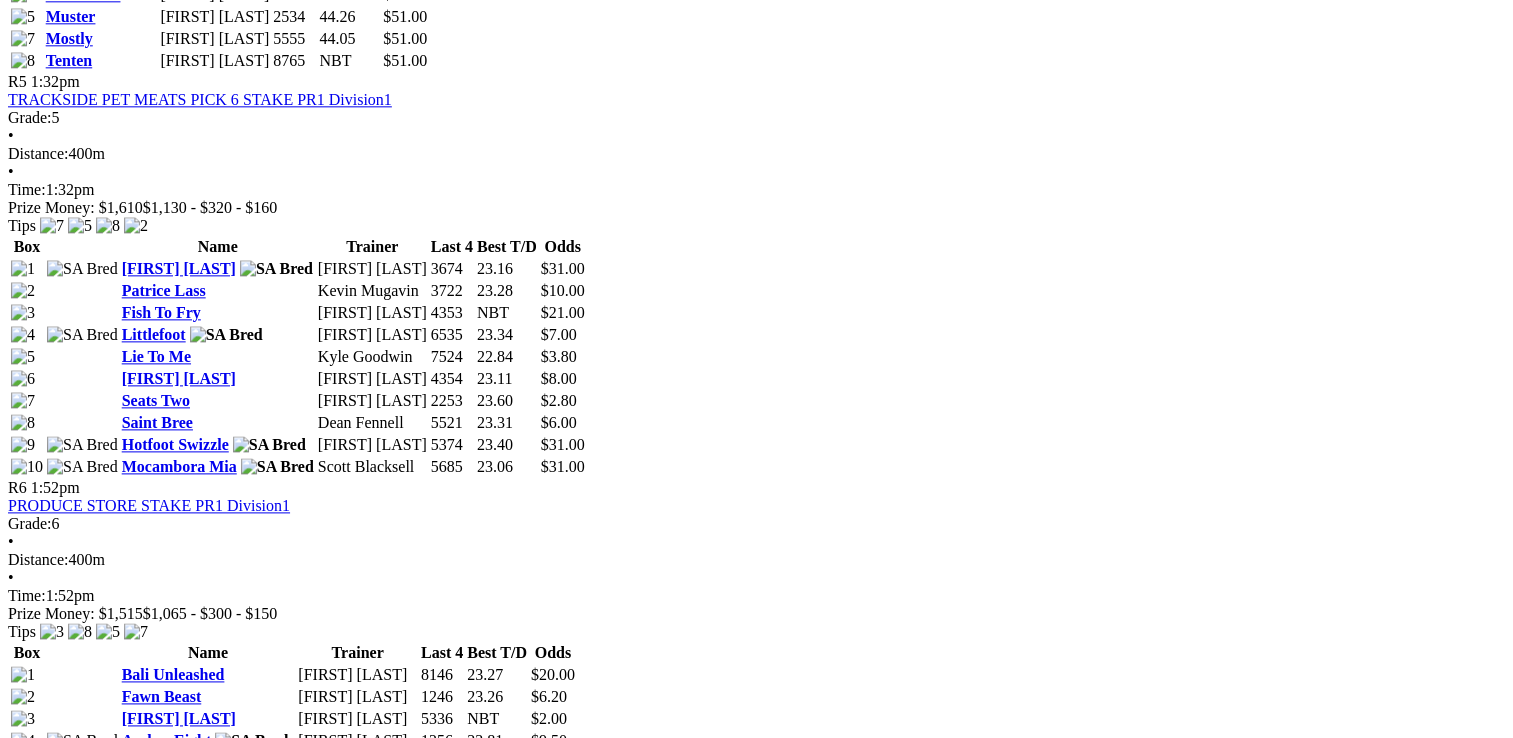 scroll, scrollTop: 2300, scrollLeft: 0, axis: vertical 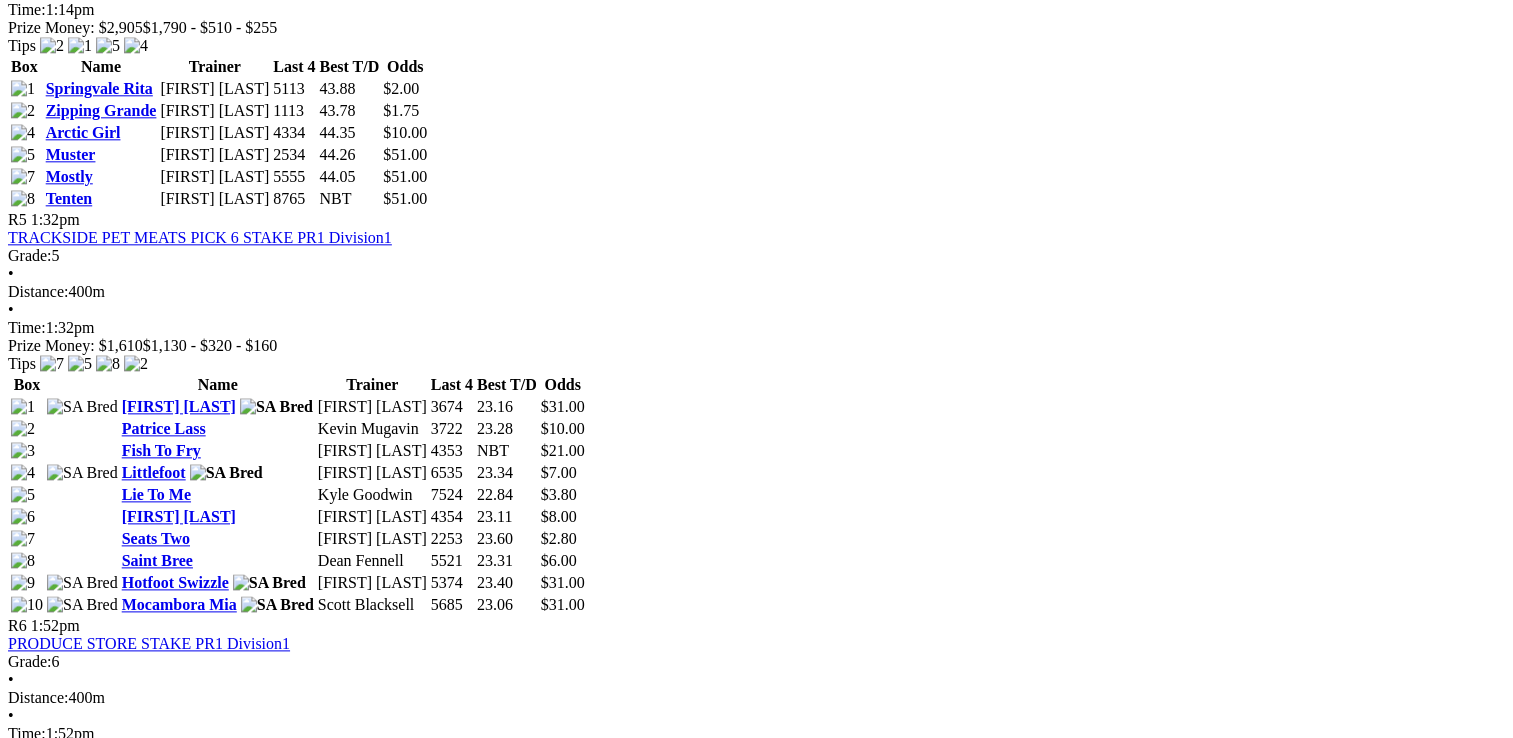 drag, startPoint x: 1184, startPoint y: 266, endPoint x: 1344, endPoint y: 282, distance: 160.798 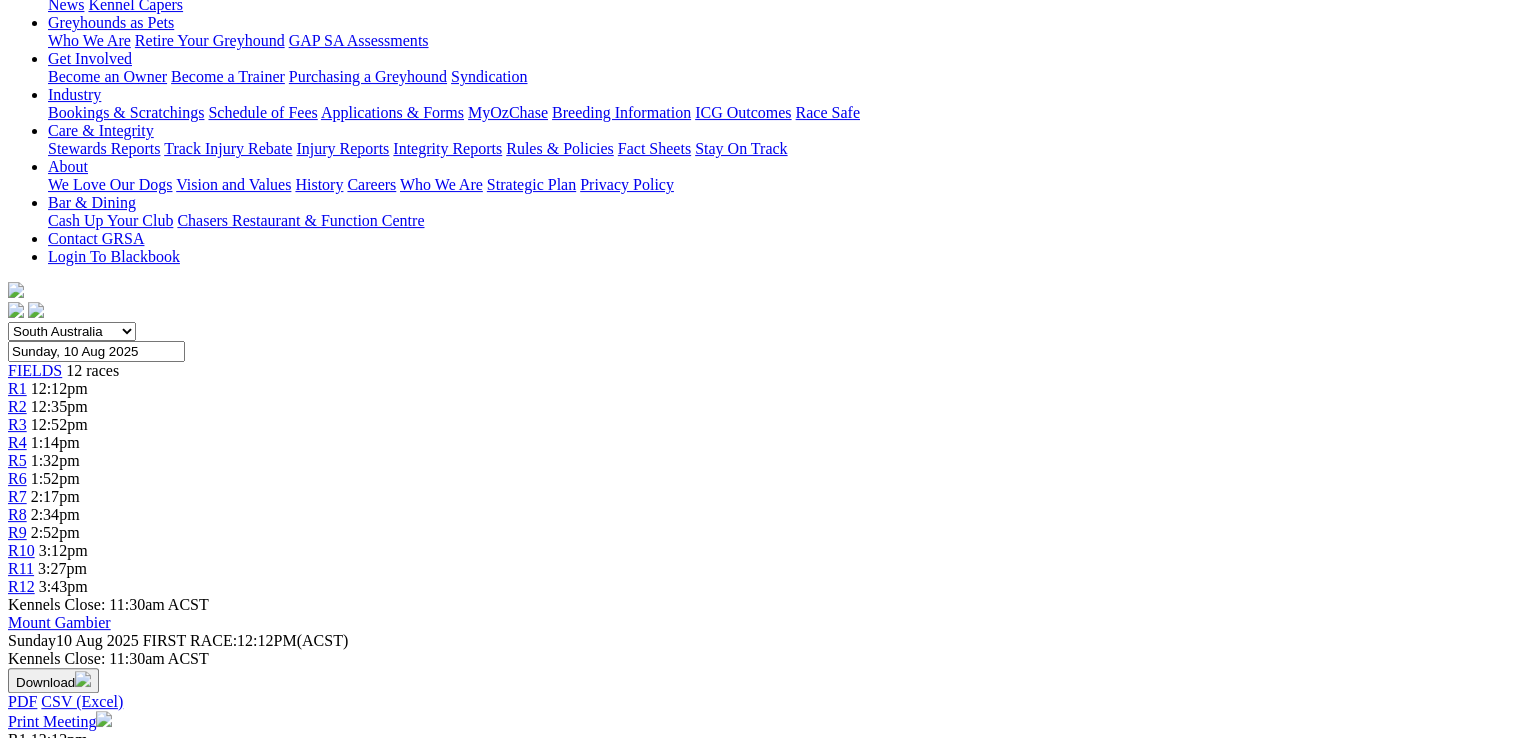 scroll, scrollTop: 0, scrollLeft: 0, axis: both 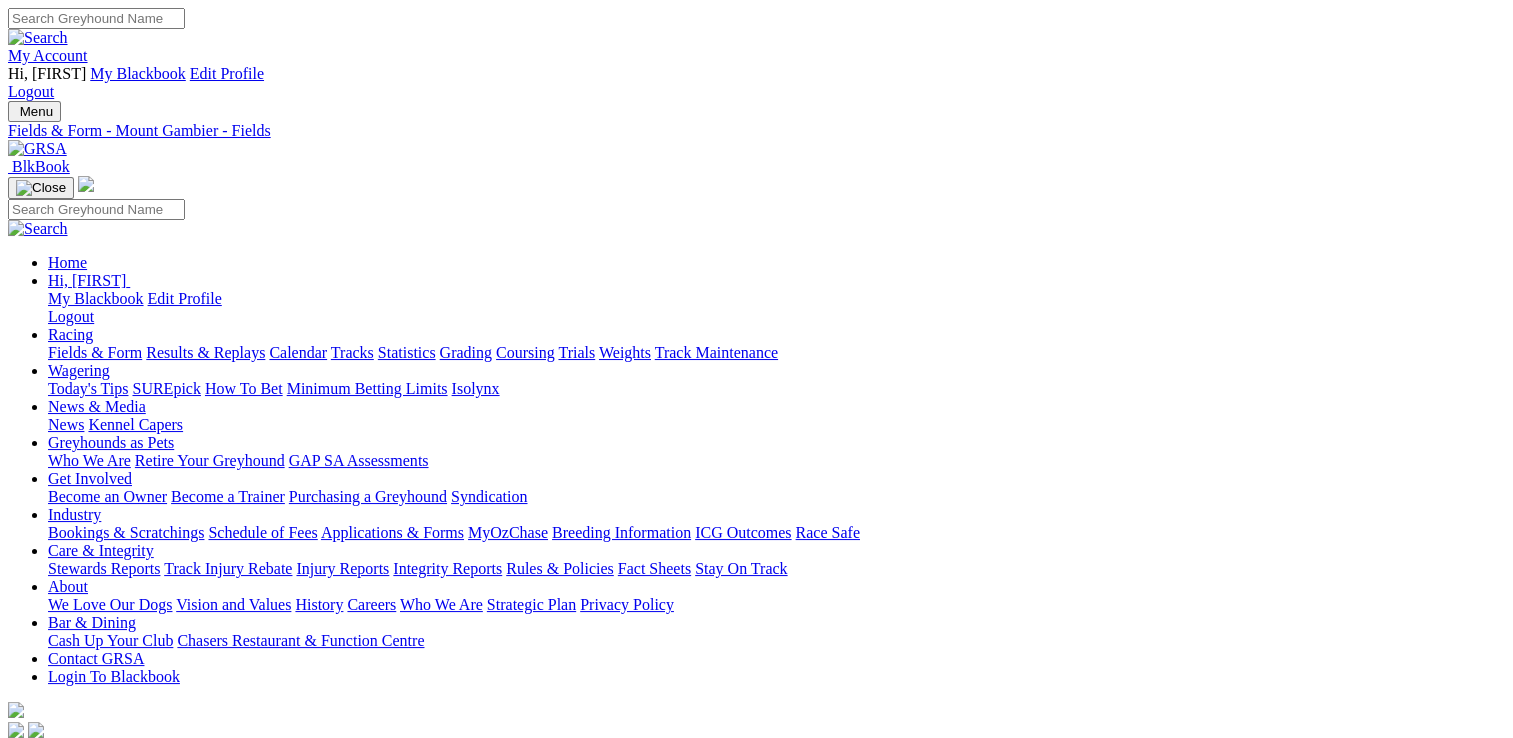 click on "Fields & Form" at bounding box center [95, 352] 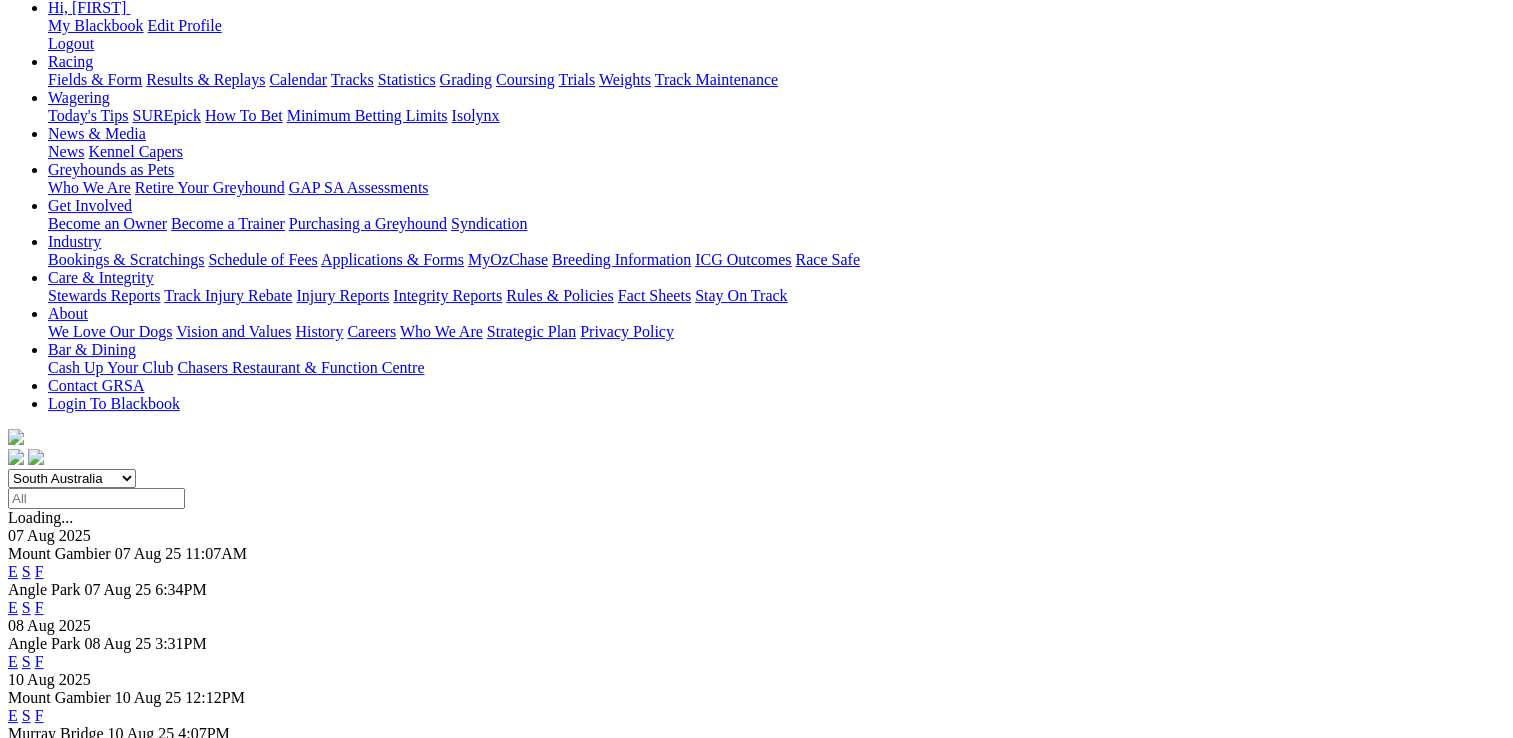scroll, scrollTop: 200, scrollLeft: 0, axis: vertical 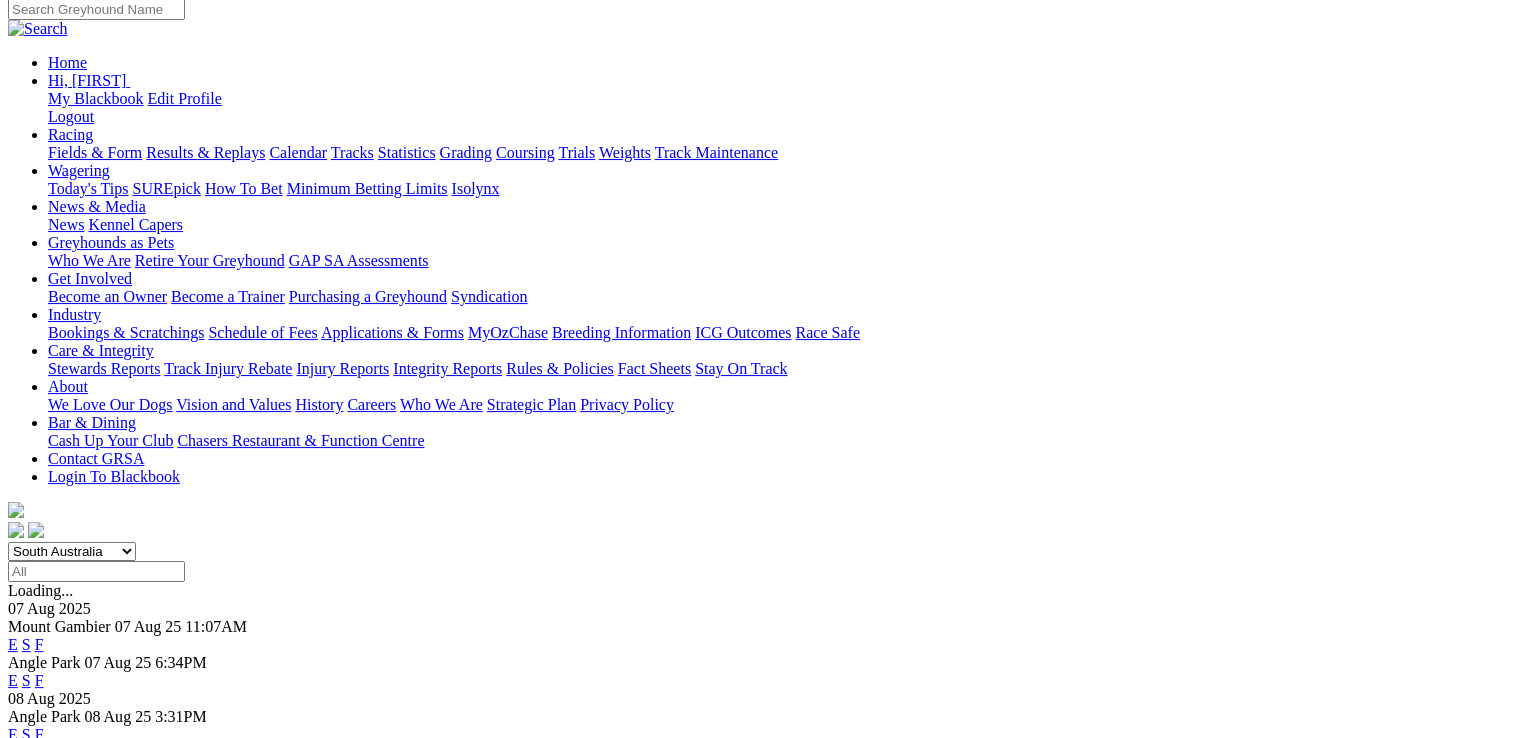 click on "F" at bounding box center [39, 824] 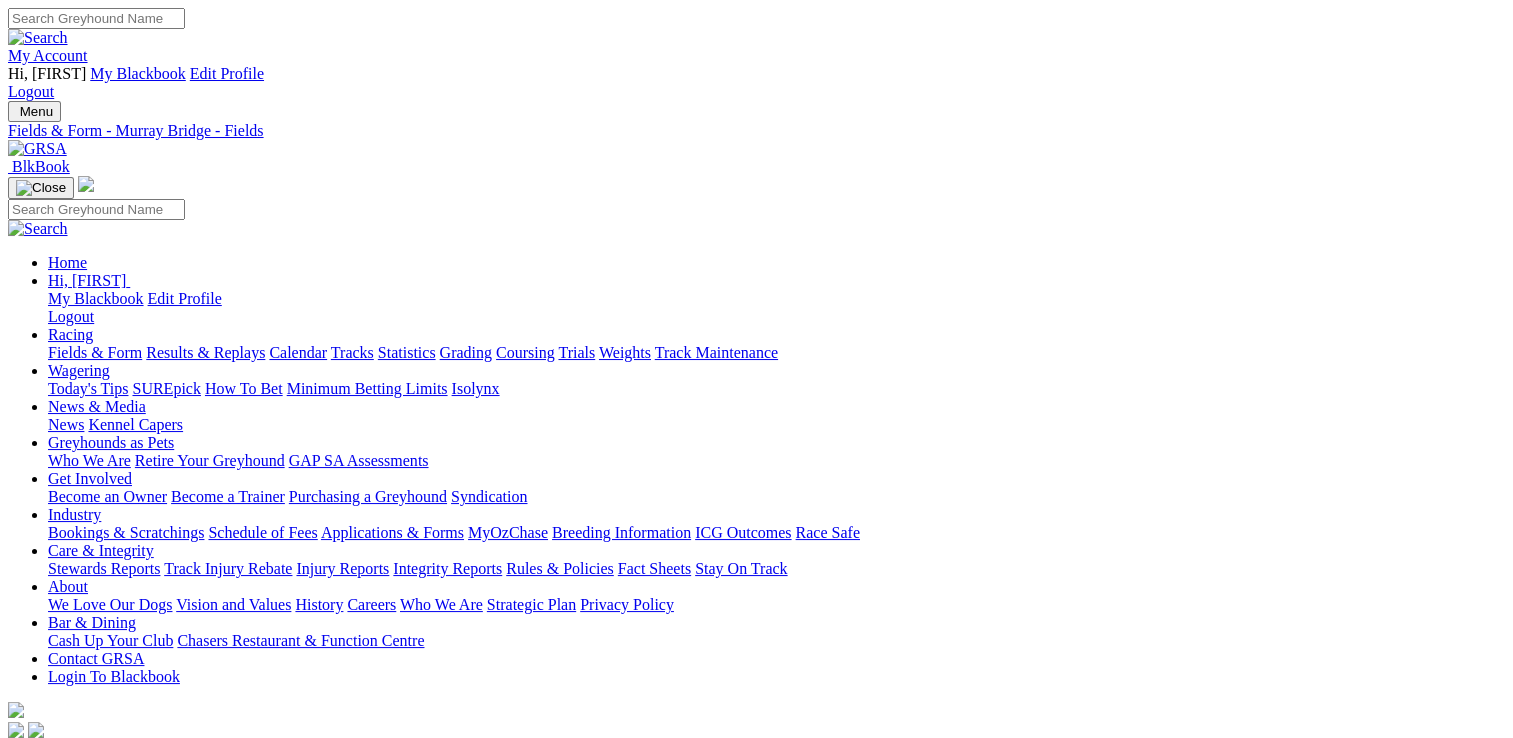 scroll, scrollTop: 0, scrollLeft: 0, axis: both 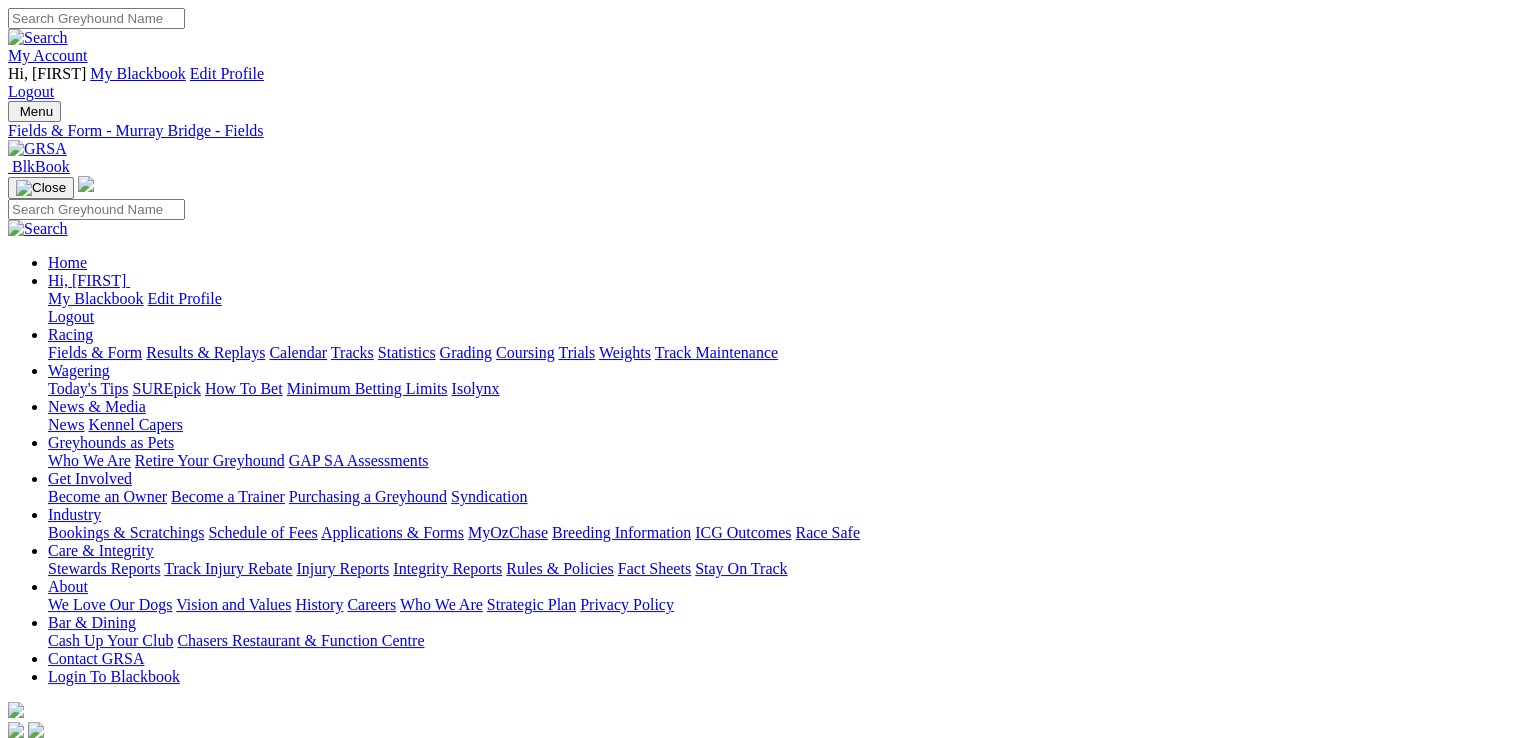 click on "Download" at bounding box center [53, 1064] 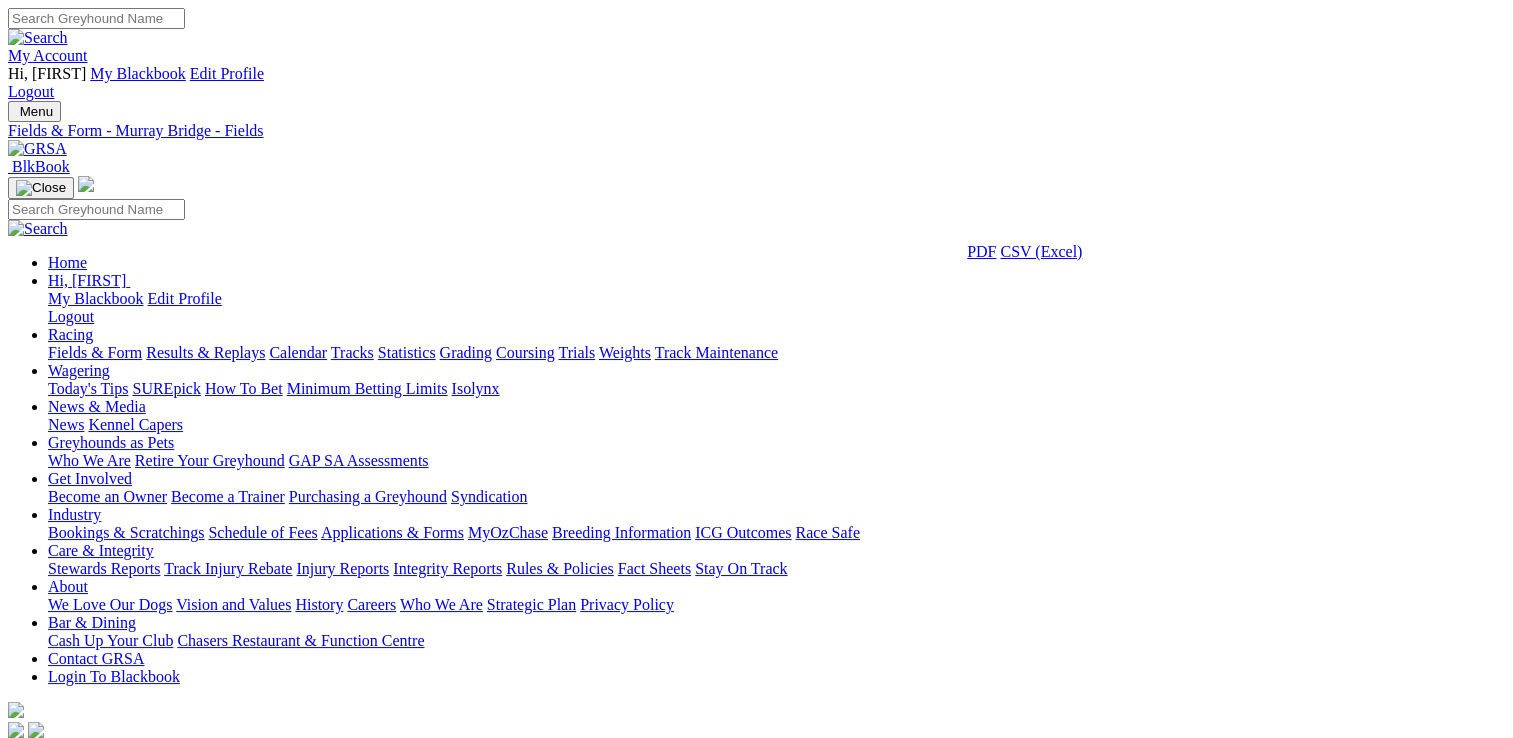 click on "CSV (Excel)" at bounding box center [1041, 251] 